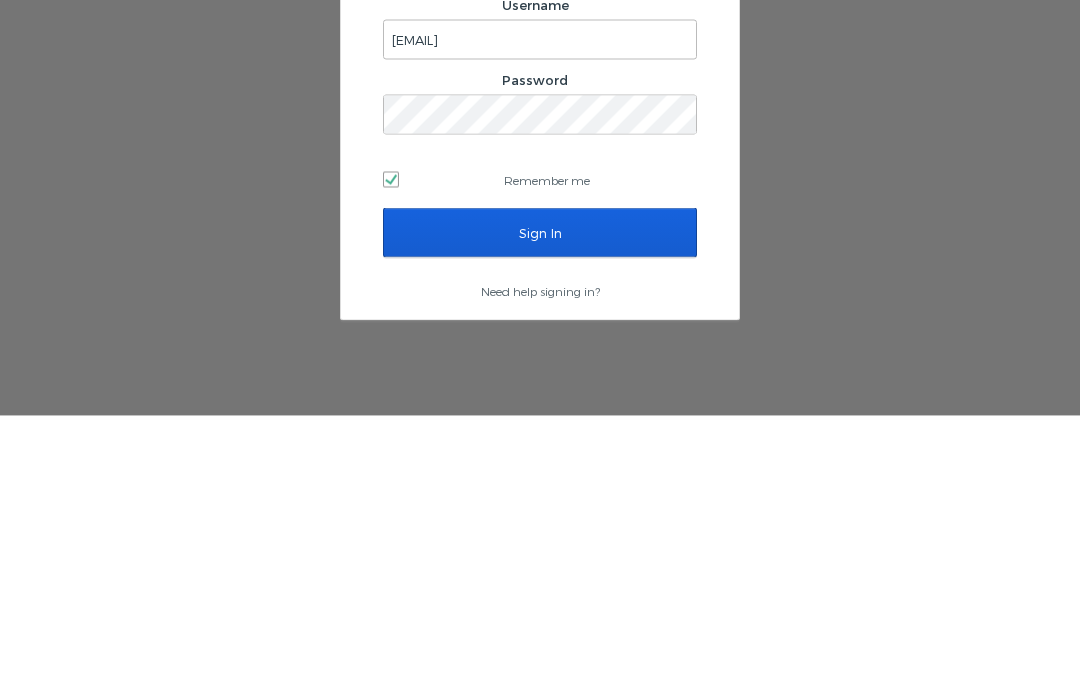 scroll, scrollTop: 84, scrollLeft: 0, axis: vertical 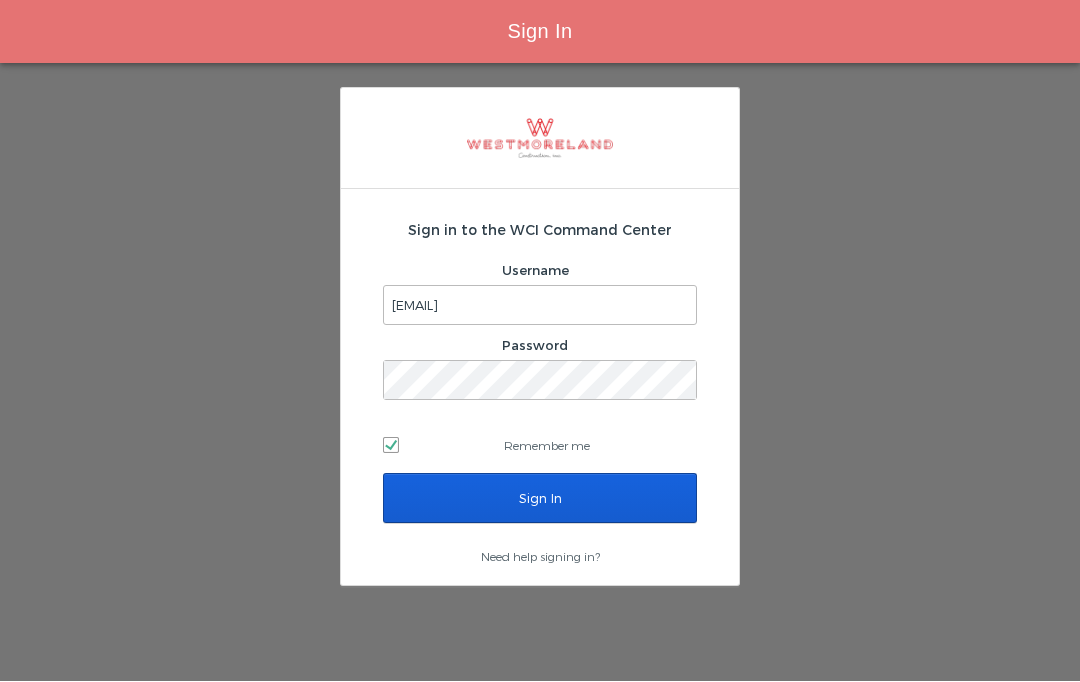 click on "Sign In" at bounding box center (540, 499) 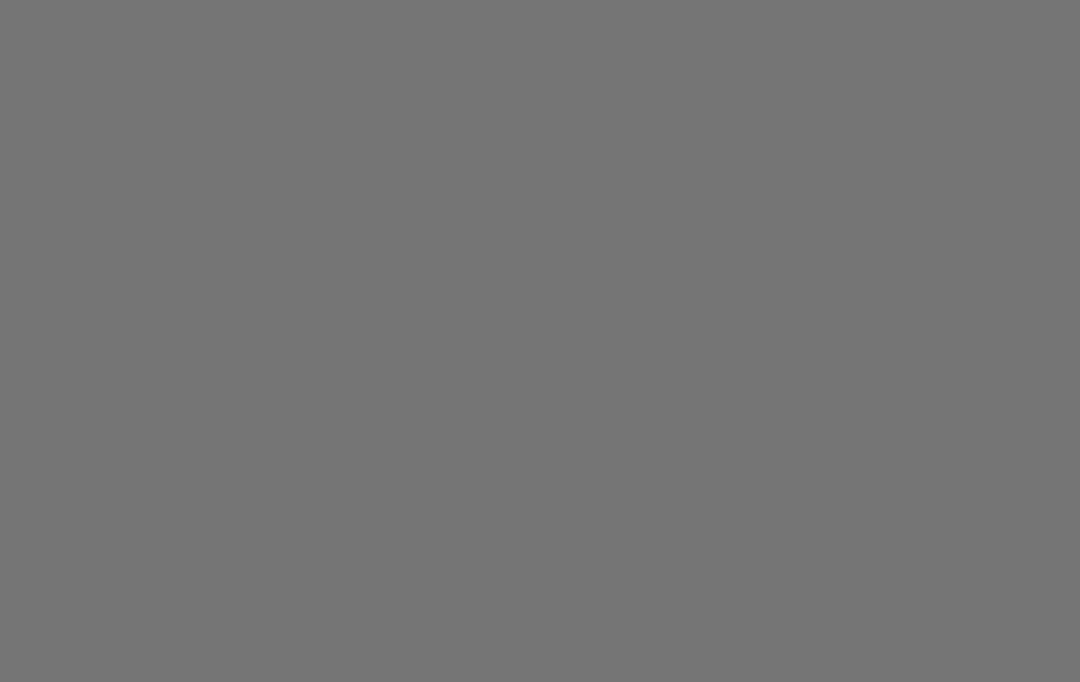 scroll, scrollTop: 0, scrollLeft: 0, axis: both 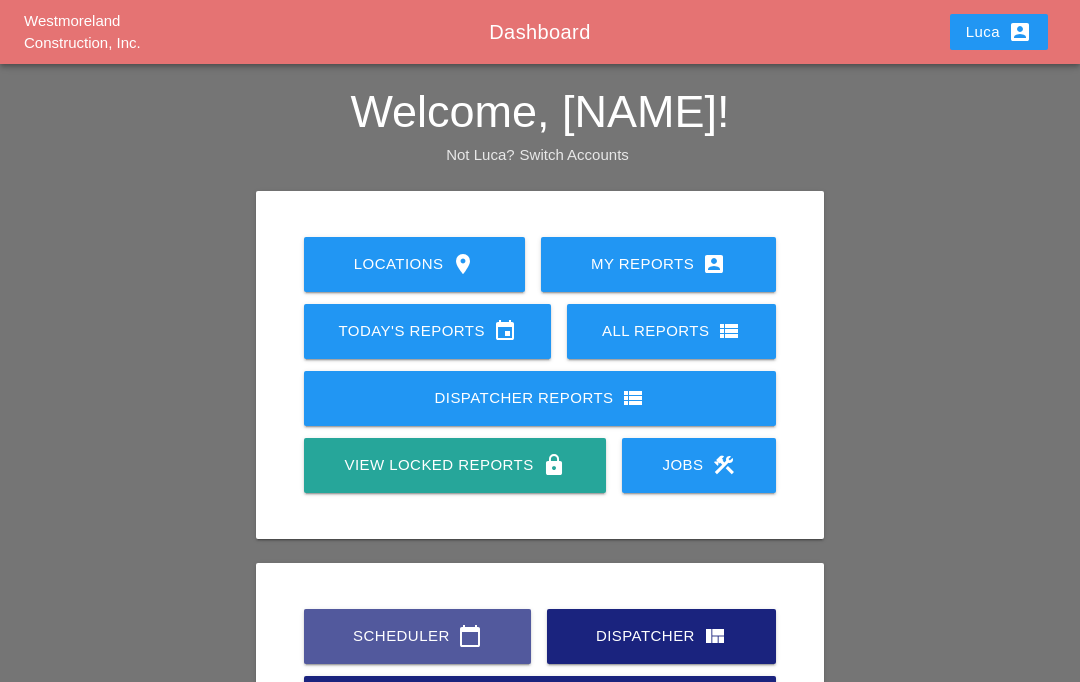 click on "Scheduler calendar_today" at bounding box center (417, 636) 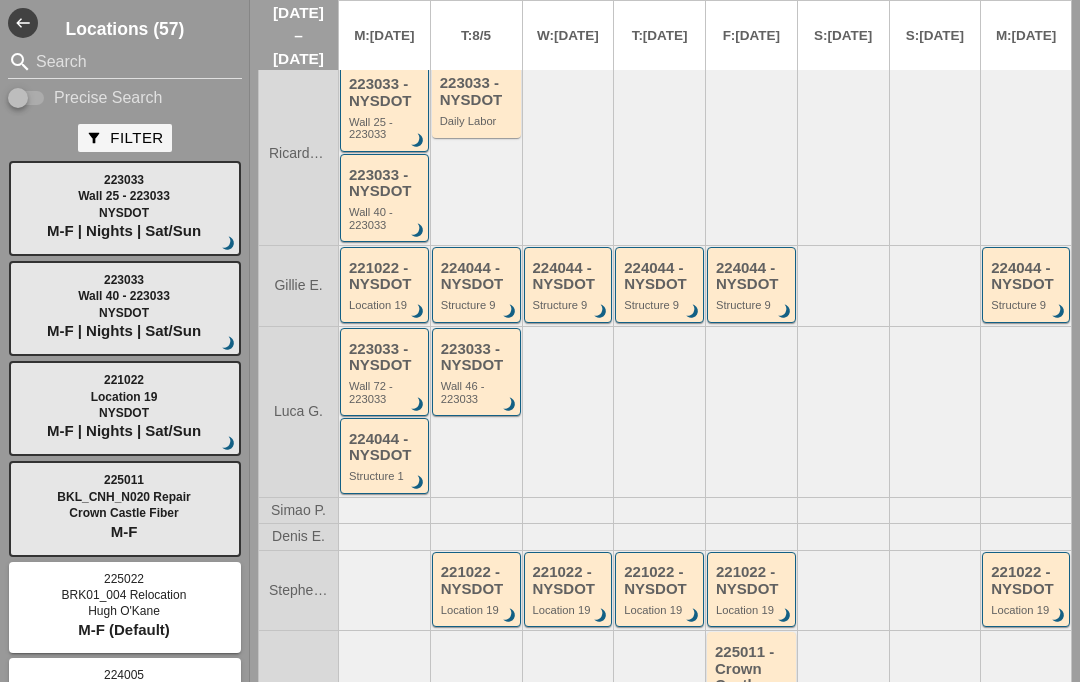 scroll, scrollTop: 412, scrollLeft: 0, axis: vertical 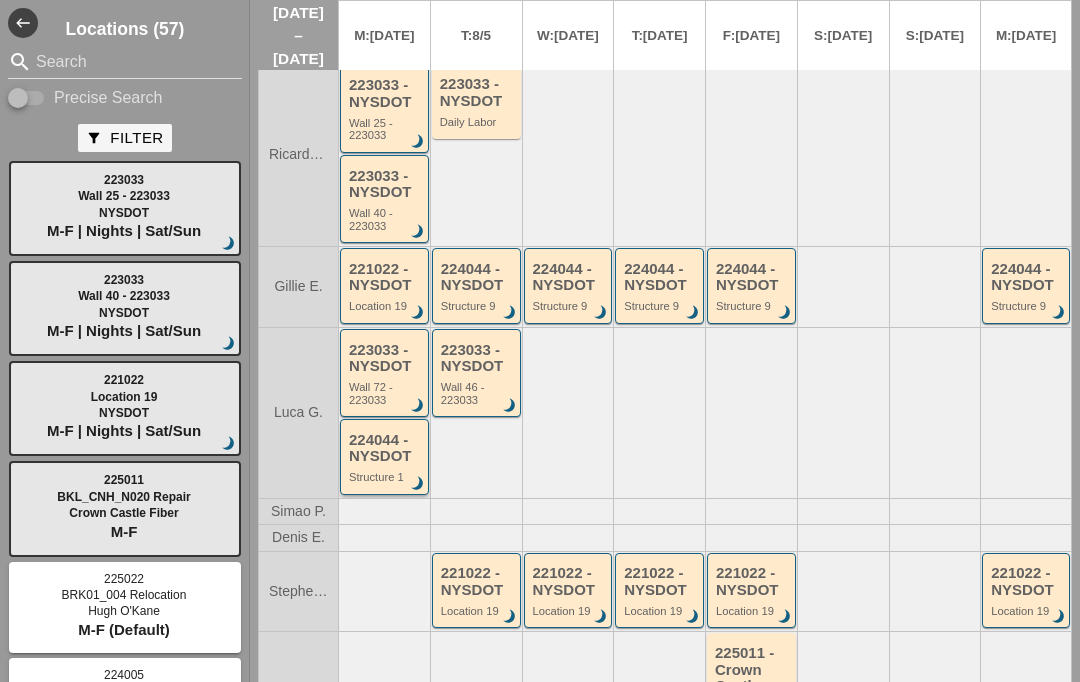 click on "224044 - NYSDOT" at bounding box center [386, 448] 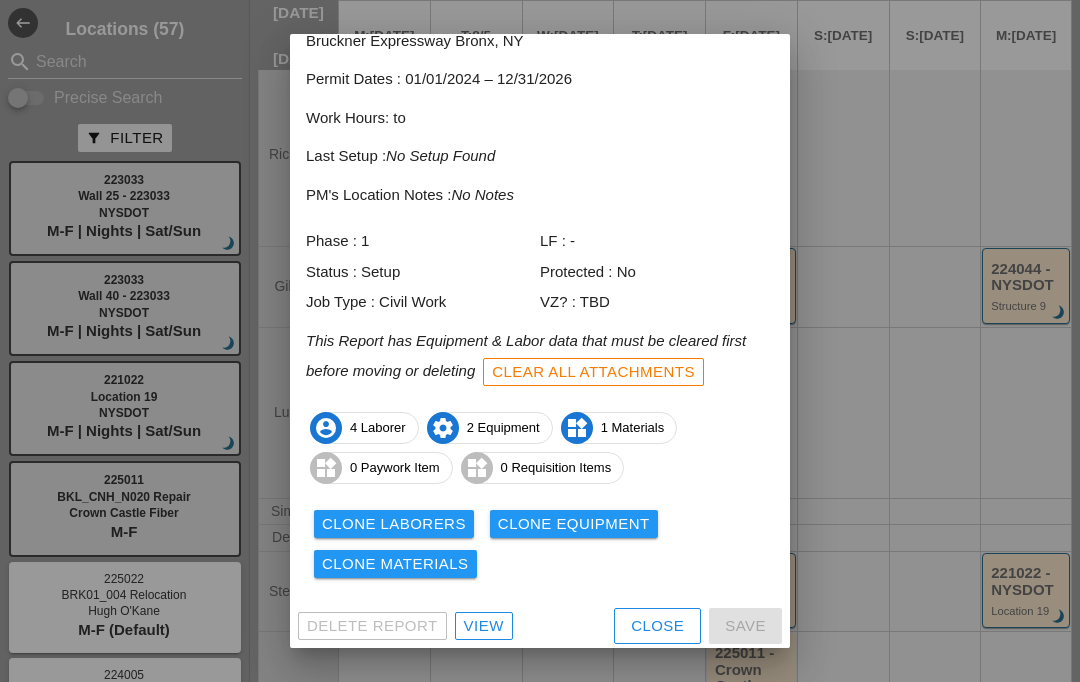 scroll, scrollTop: 102, scrollLeft: 0, axis: vertical 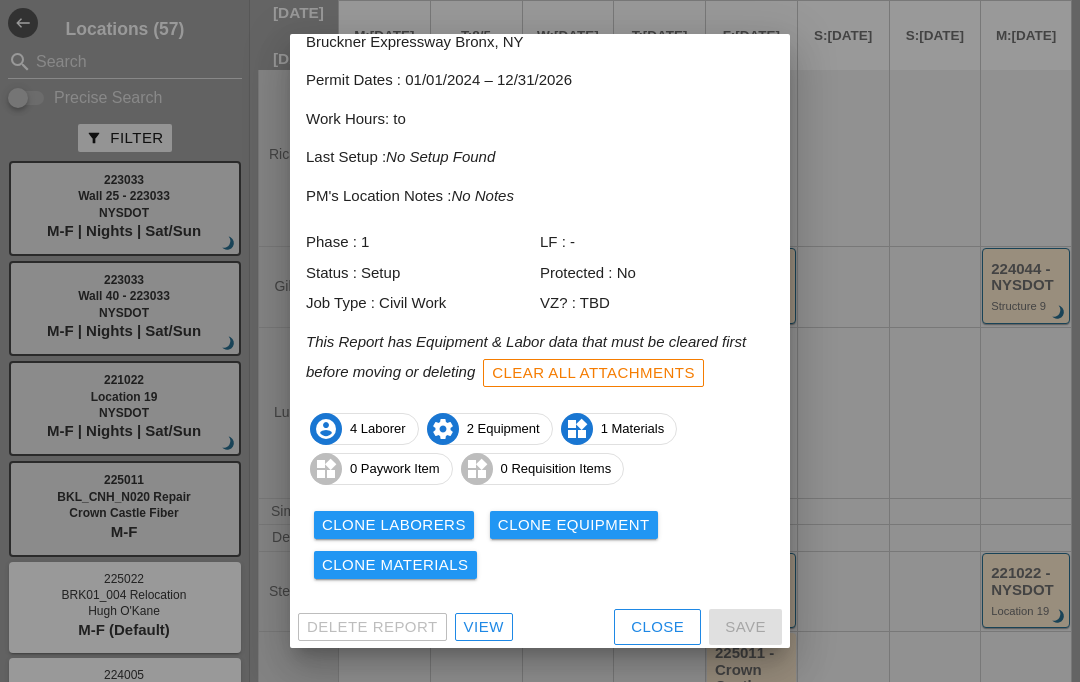 click on "View" at bounding box center [484, 627] 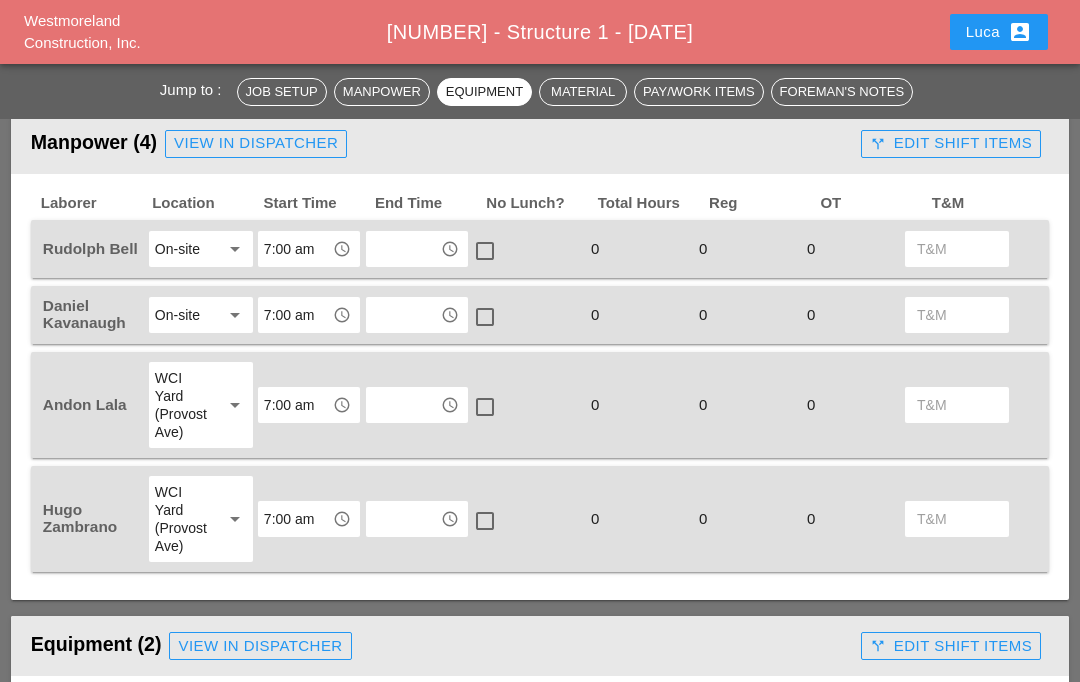 scroll, scrollTop: 866, scrollLeft: 0, axis: vertical 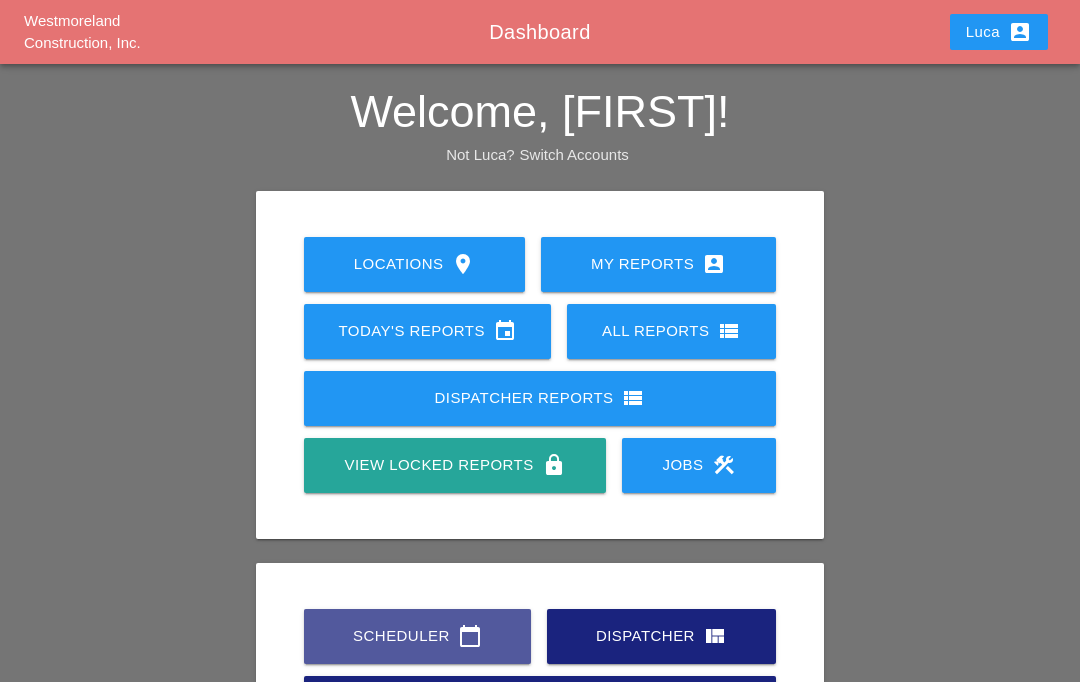 click on "Scheduler calendar_today" at bounding box center [417, 636] 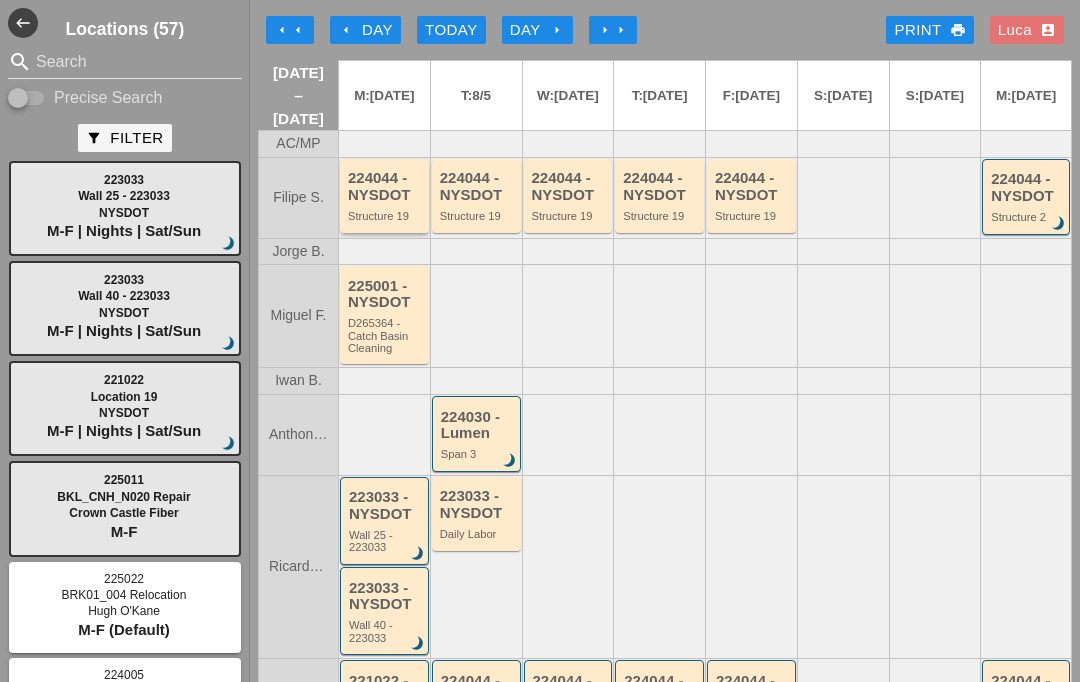 click on "224044 - NYSDOT" at bounding box center [386, 186] 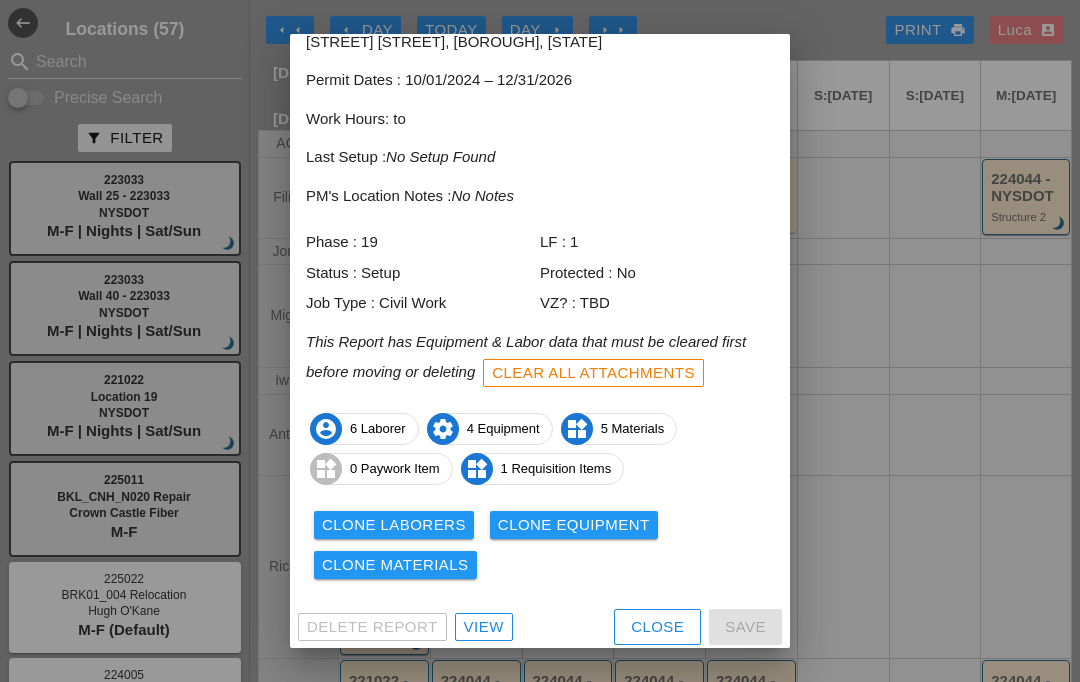scroll, scrollTop: 102, scrollLeft: 0, axis: vertical 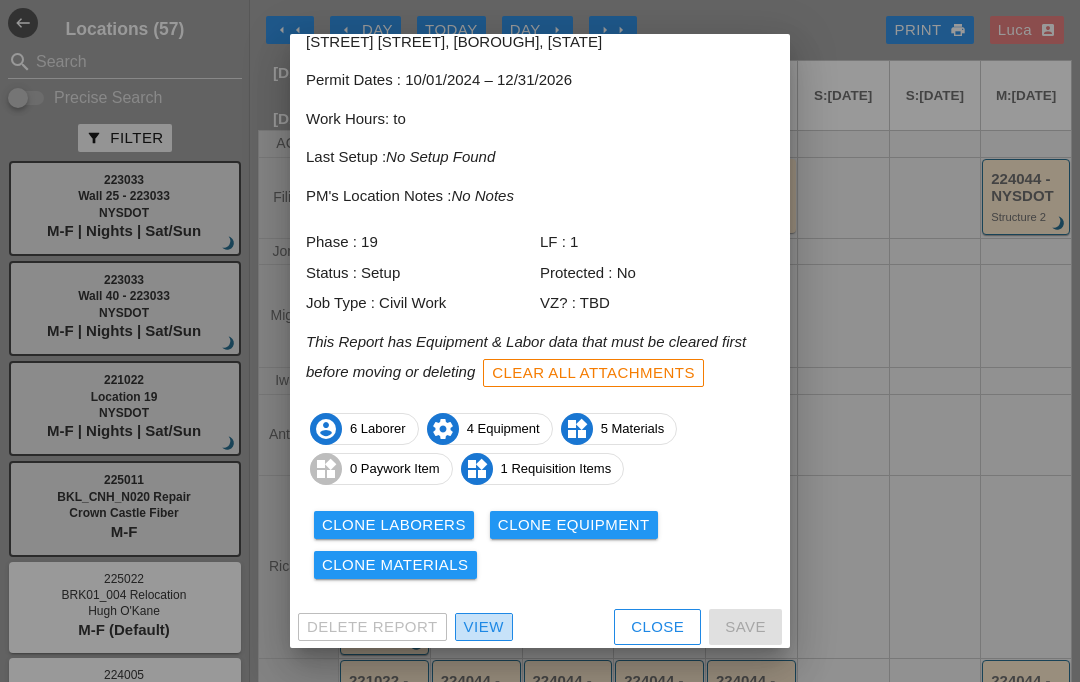 click on "View" at bounding box center [484, 627] 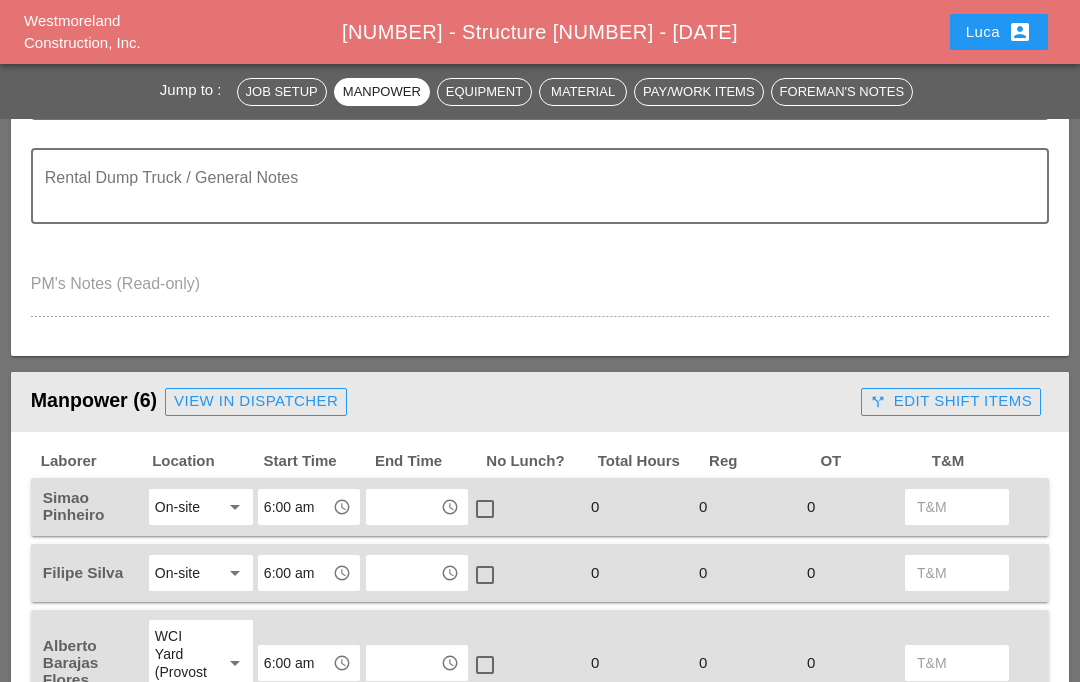 scroll, scrollTop: 805, scrollLeft: 0, axis: vertical 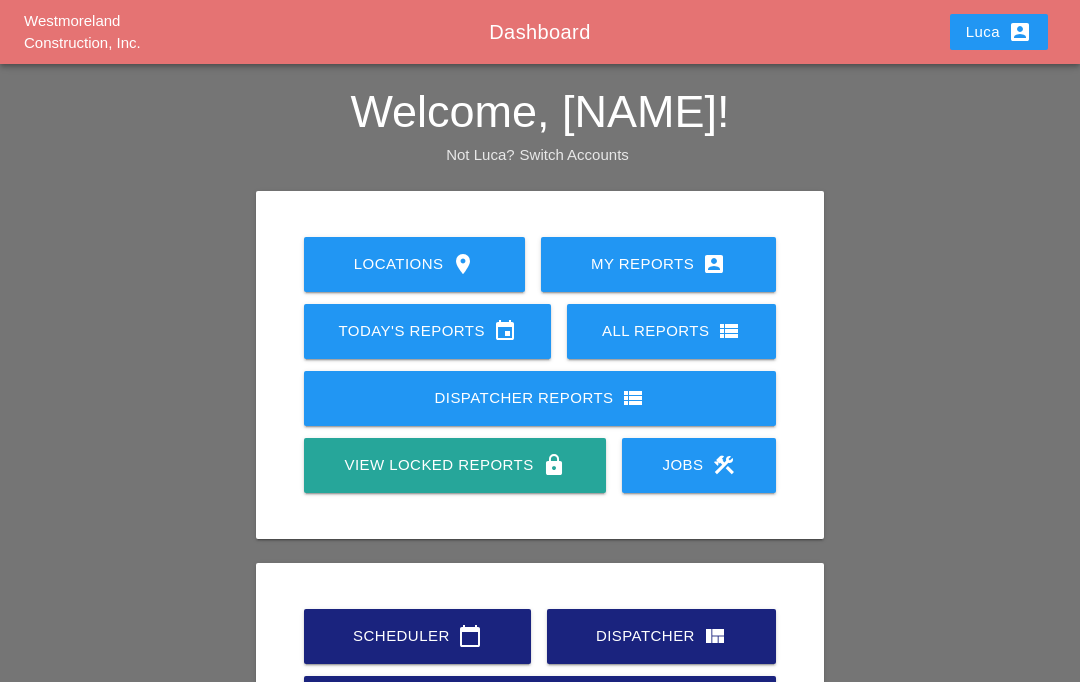 click on "Scheduler calendar_today" at bounding box center (417, 636) 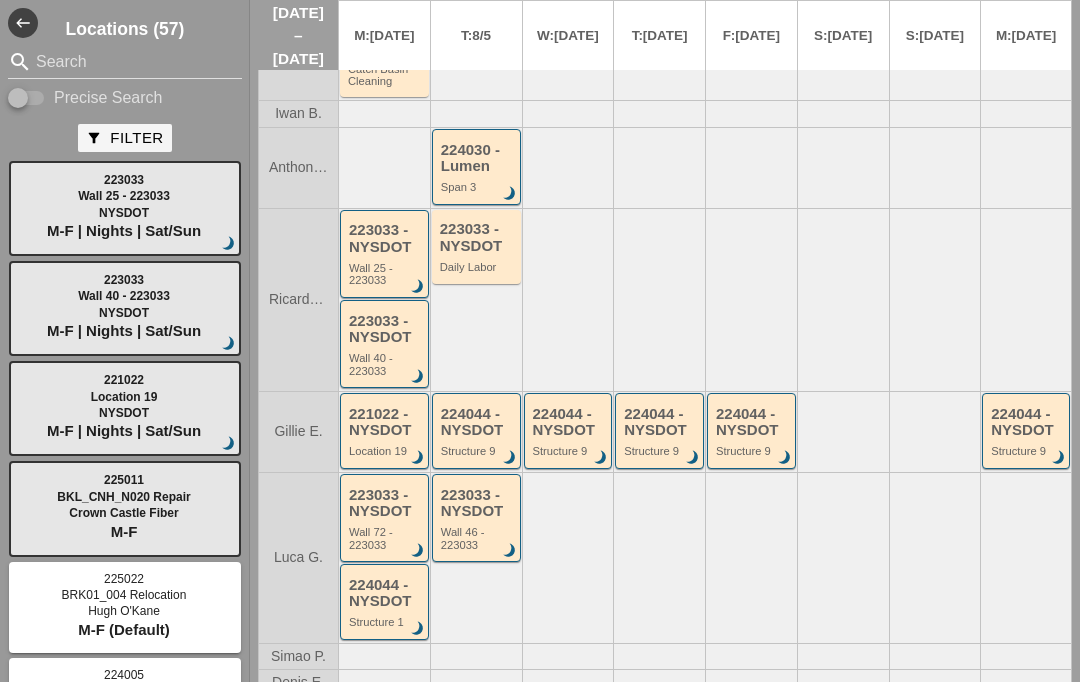 scroll, scrollTop: 285, scrollLeft: 0, axis: vertical 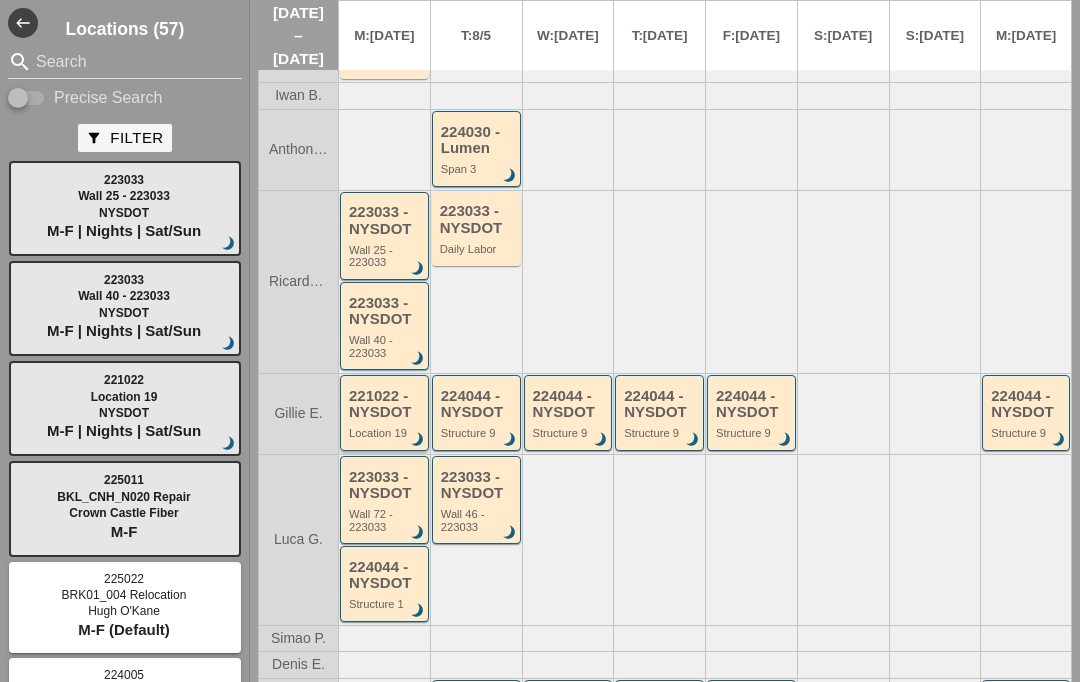 click on "221022 - NYSDOT" at bounding box center [386, 404] 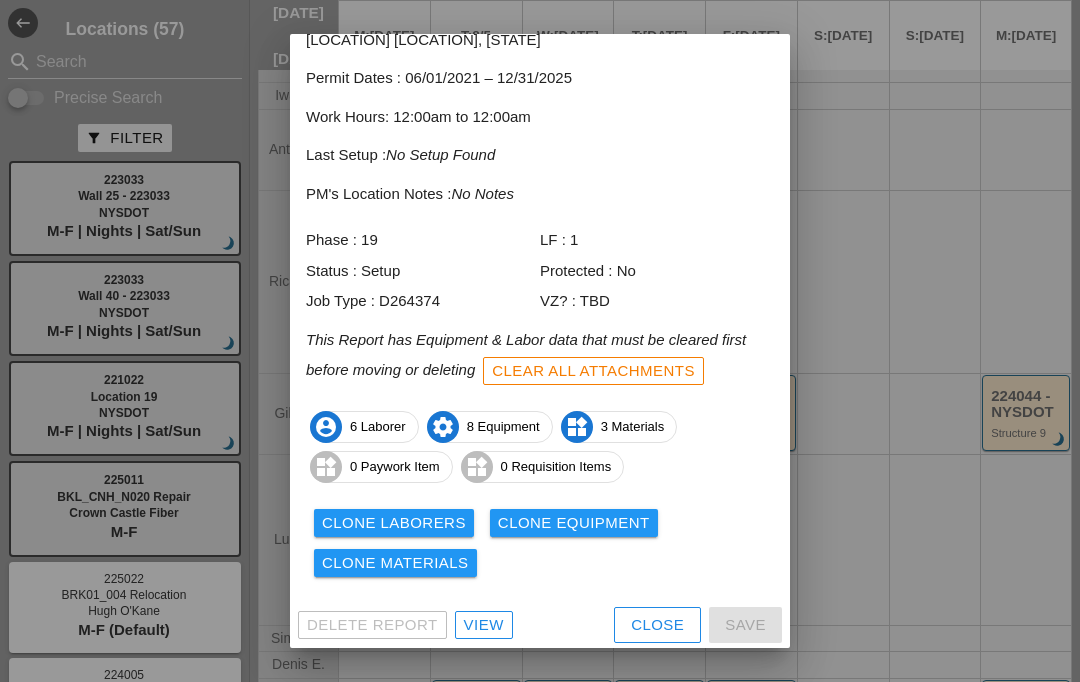 scroll, scrollTop: 102, scrollLeft: 0, axis: vertical 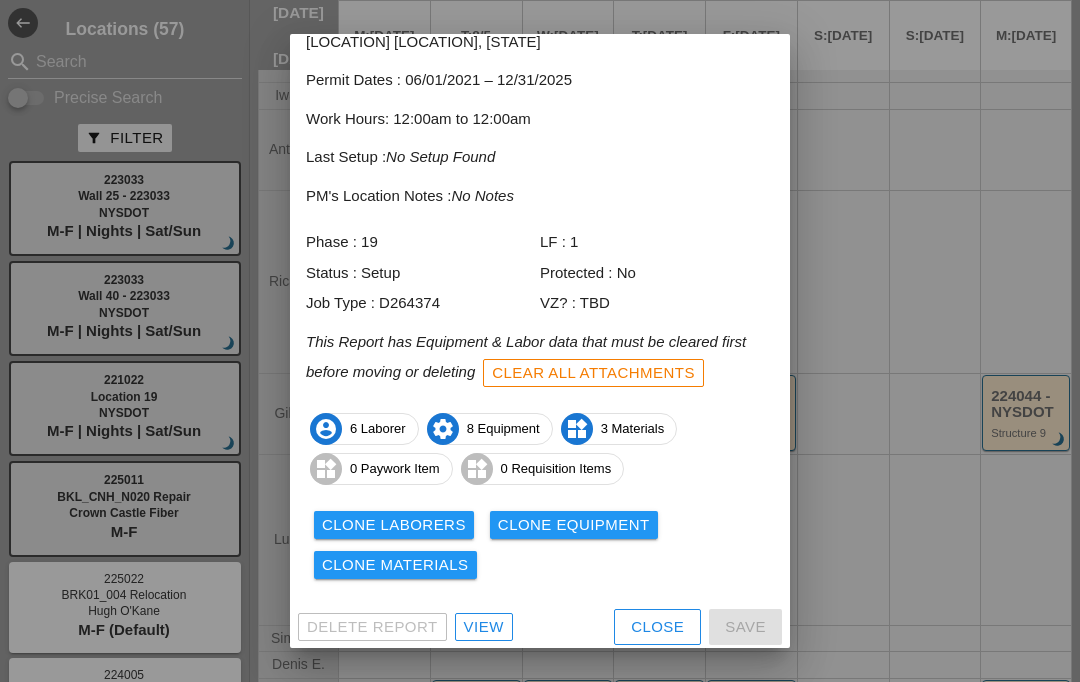 click on "View" at bounding box center [484, 627] 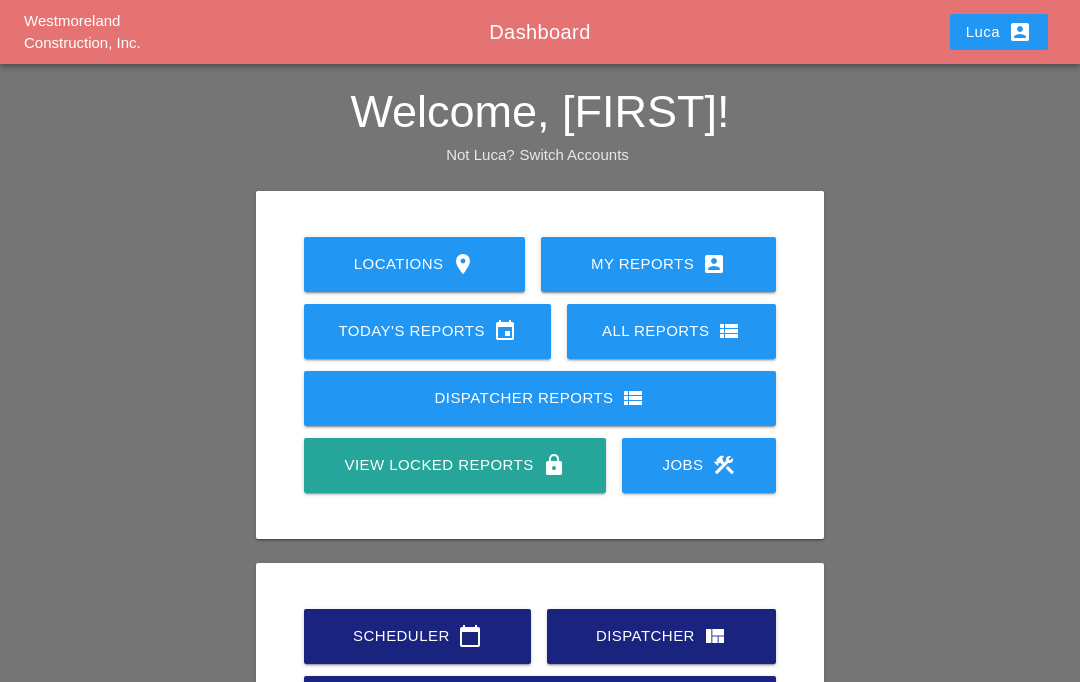scroll, scrollTop: 0, scrollLeft: 0, axis: both 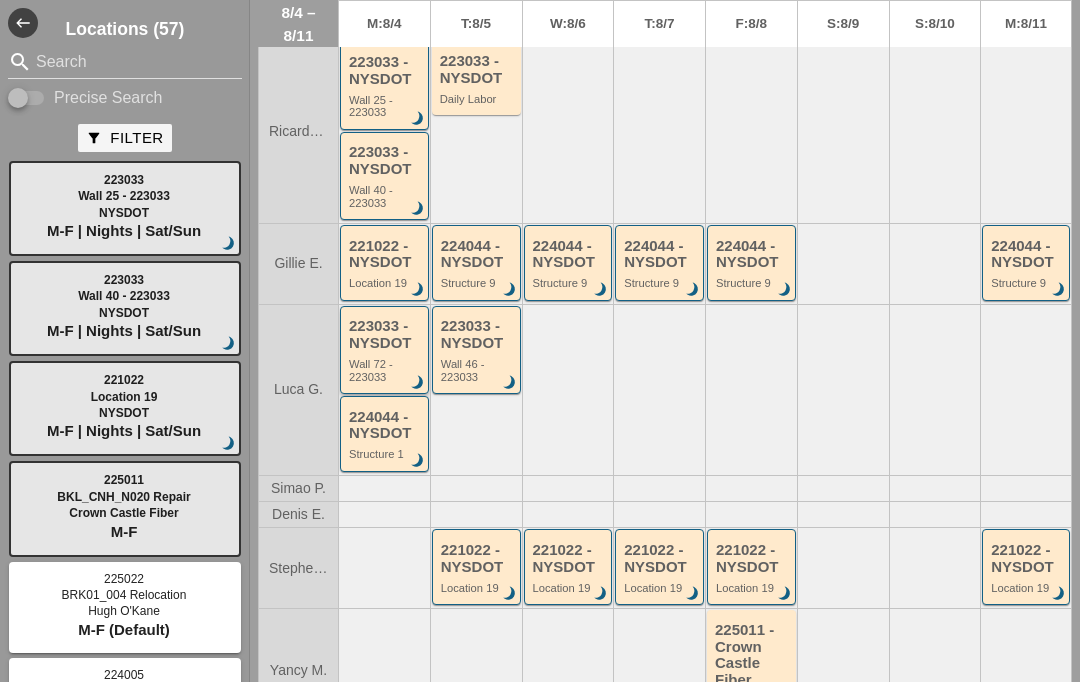 click on "223033 - NYSDOT" at bounding box center [386, 334] 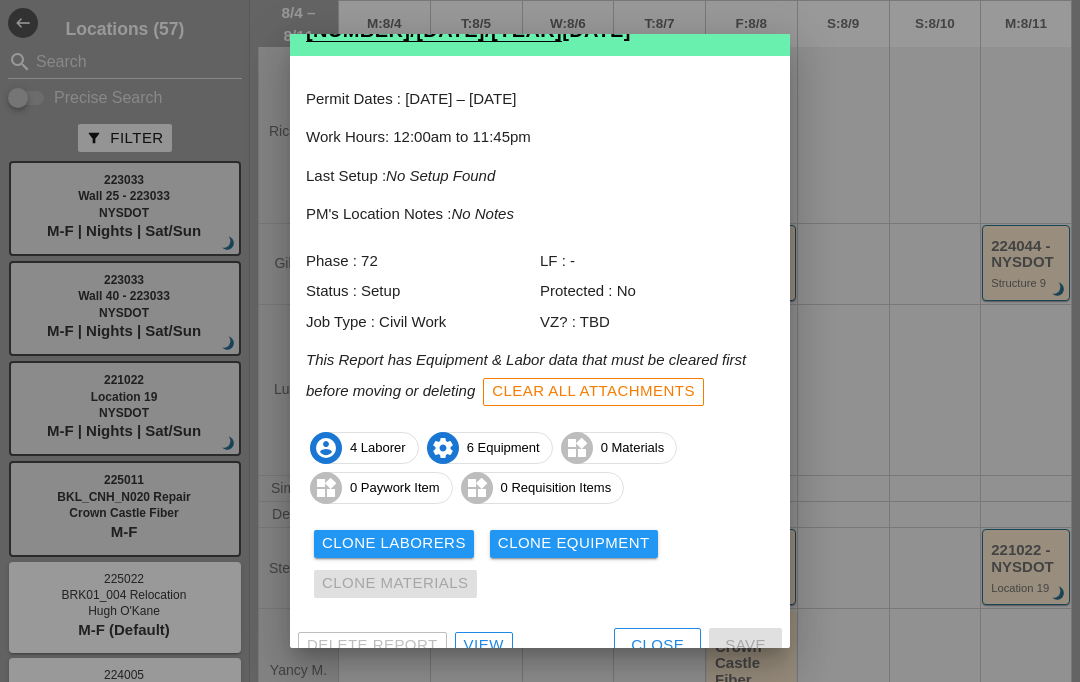 scroll, scrollTop: 80, scrollLeft: 0, axis: vertical 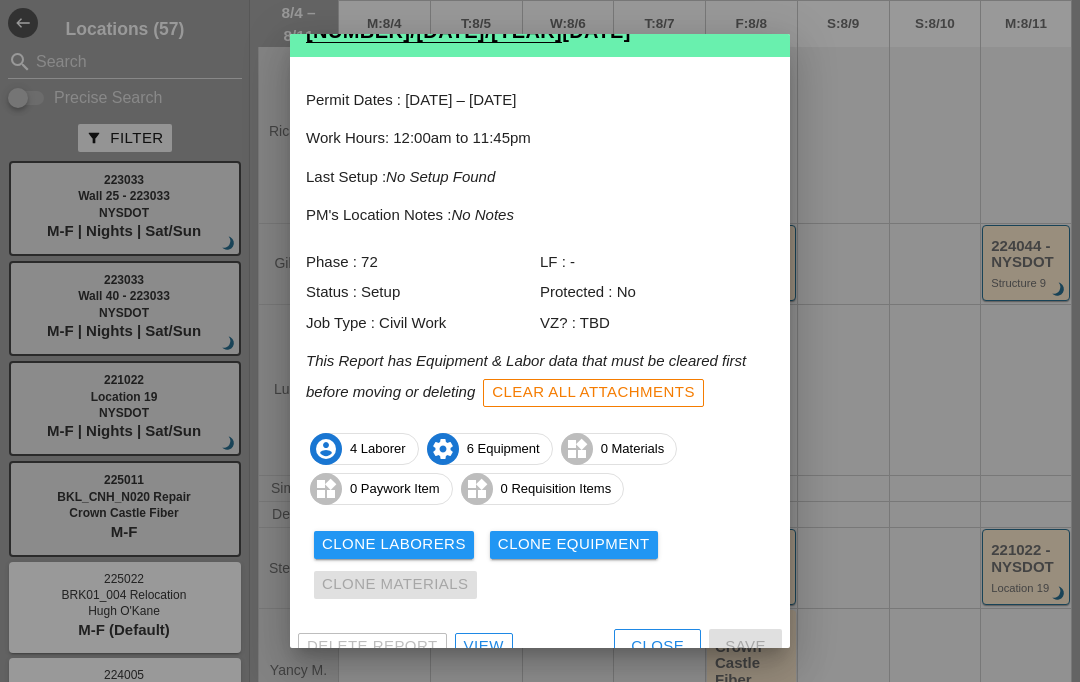 click on "View" at bounding box center (484, 646) 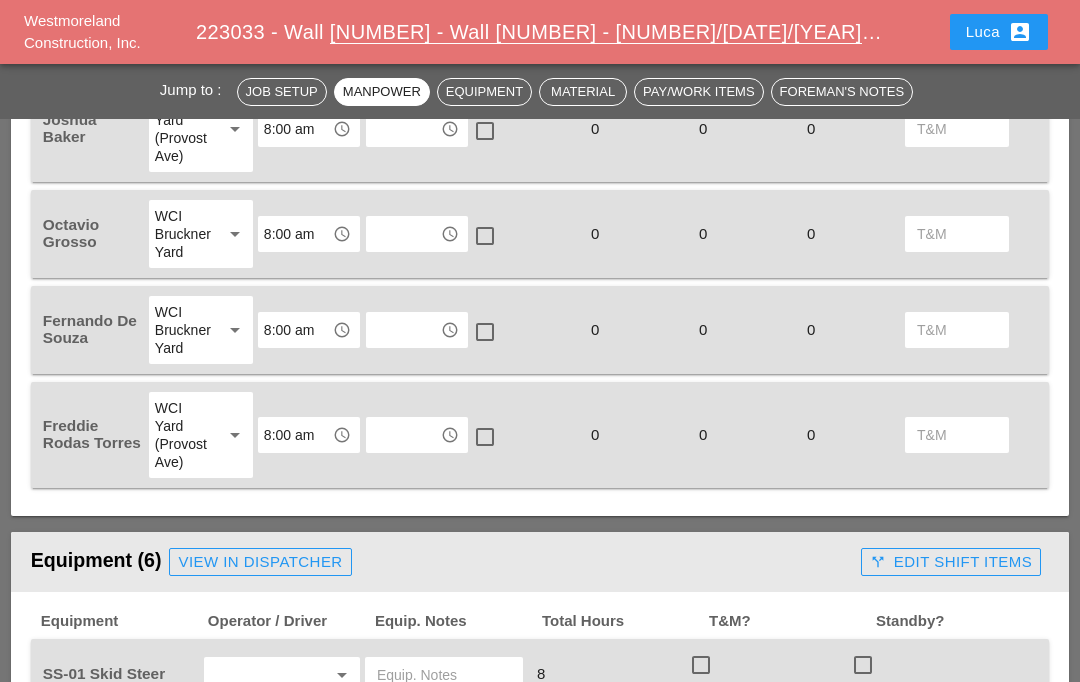 scroll, scrollTop: 1018, scrollLeft: 0, axis: vertical 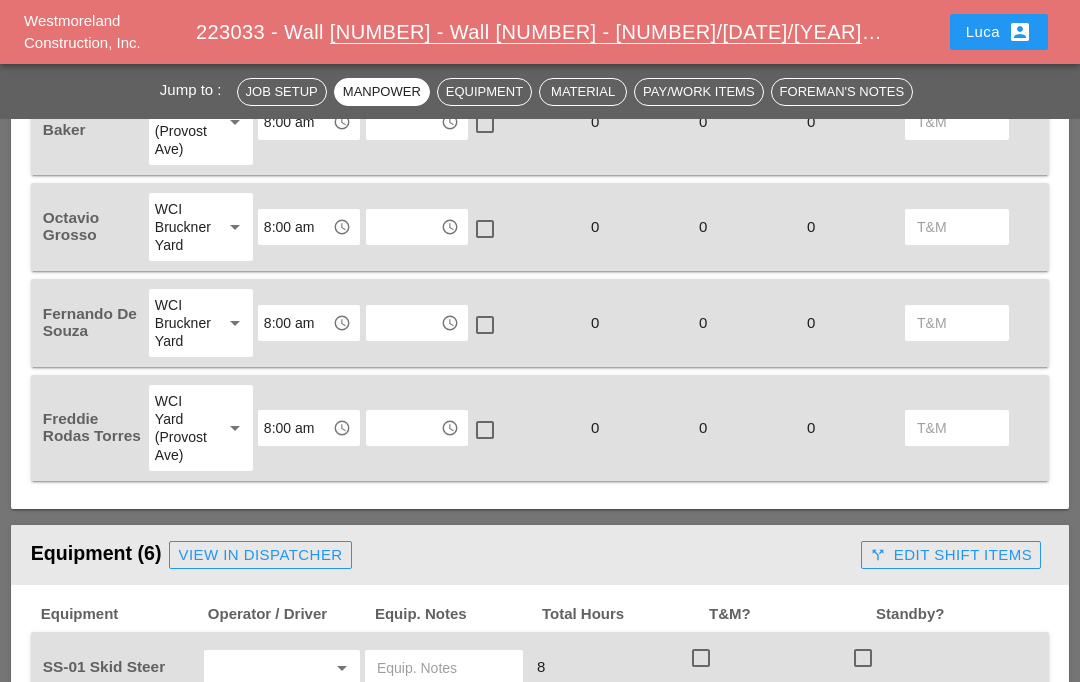 click on "Default item can't be deleted 201.07 - CLEARING AND GRUBBING 201.07010004 - CLEARING AND GRUBBING AND TREE TRIMMING 202.25000163 - DEBRIS REMOVAL FROM SITE (UNCONTAMINATED), HAULED TO DISPOSAL SITE WITHIN 15 MILES 203.02 - UNCLASSIFIED EXCAVATION AND DISPOSAL 203.020000AA - OVERRUN - UNCLASSIFIED EXCAVATION AND DISPOSAL 210.3312 - REMOVAL AND DISPOSAL OF BOND BREAKER/FILLER ACM (BV14) 210.3411 - REMOVAL AND DISPOSAL OF CAULKING ACM (BV14) 210.481201 - Change Order - REMOVAL AND DISPOSAL OF MISCELLANEOUS ACM (BV14) 404.000011 - PLANT PRODUCTION QUALITY ADJUSTMENT TO WMA ITEMS [FIXED] 404.127201 - 12.5 F2 TOP COURSE WMA, 70 SERIES COMPACTION 405.01010464 - COLD MIX BITUMINOUS PAVEMENT, DEMAND RESPONSE CONTRACT WORK, QUANTITY RANGE 1 (0 TO 2) 502.9310 - Sealing Longitudinal Joints - Highway Joint Sealer 555.0105 - CONCRETE FOR STRUCTURES, CLASS A 555.20010011 - SIMULATED STONE MASONRY WALLS WITH SELF CONSOLIDATINGCONCRETE 555.81000018 - NON-CRITICAL CRACK SEALING IN PCC 560.10040010 - REMOVAL OF STONE MASONRY" at bounding box center (540, 1146) 